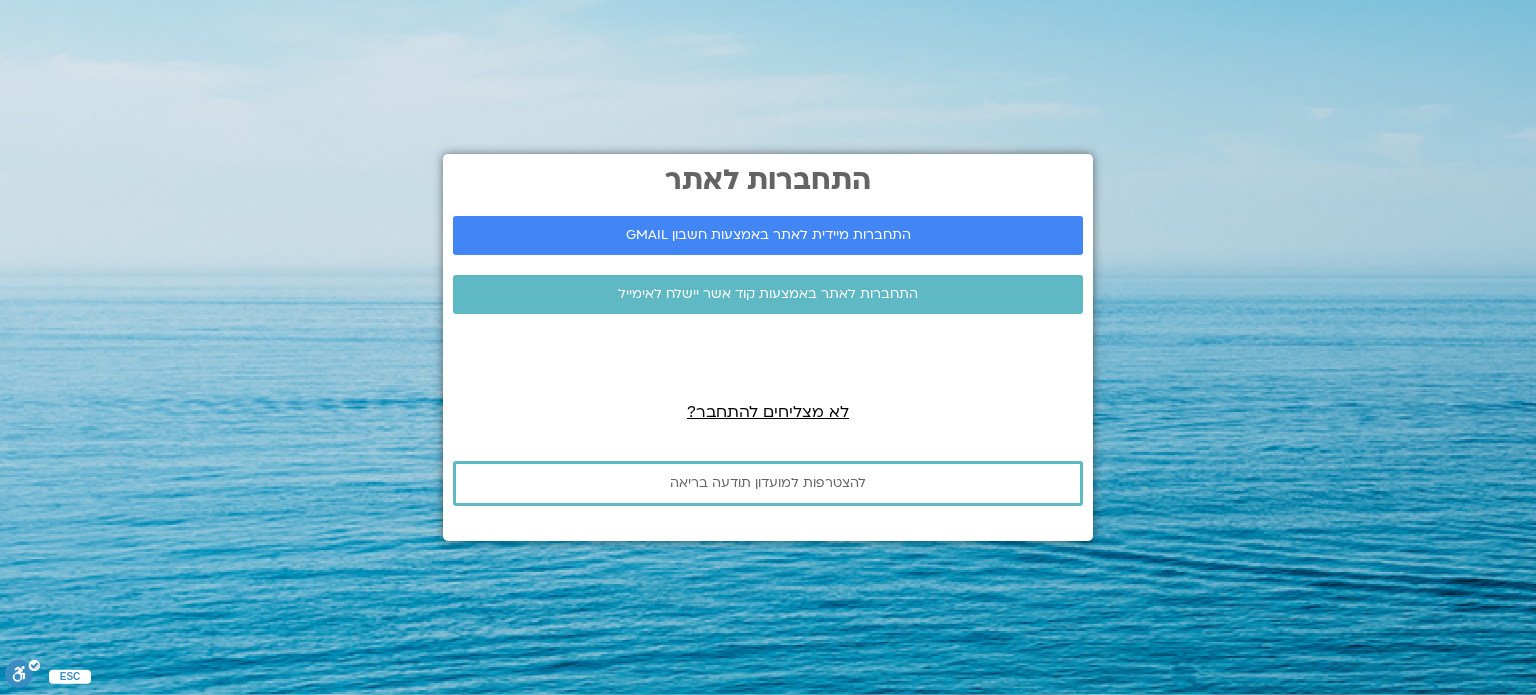 scroll, scrollTop: 0, scrollLeft: 0, axis: both 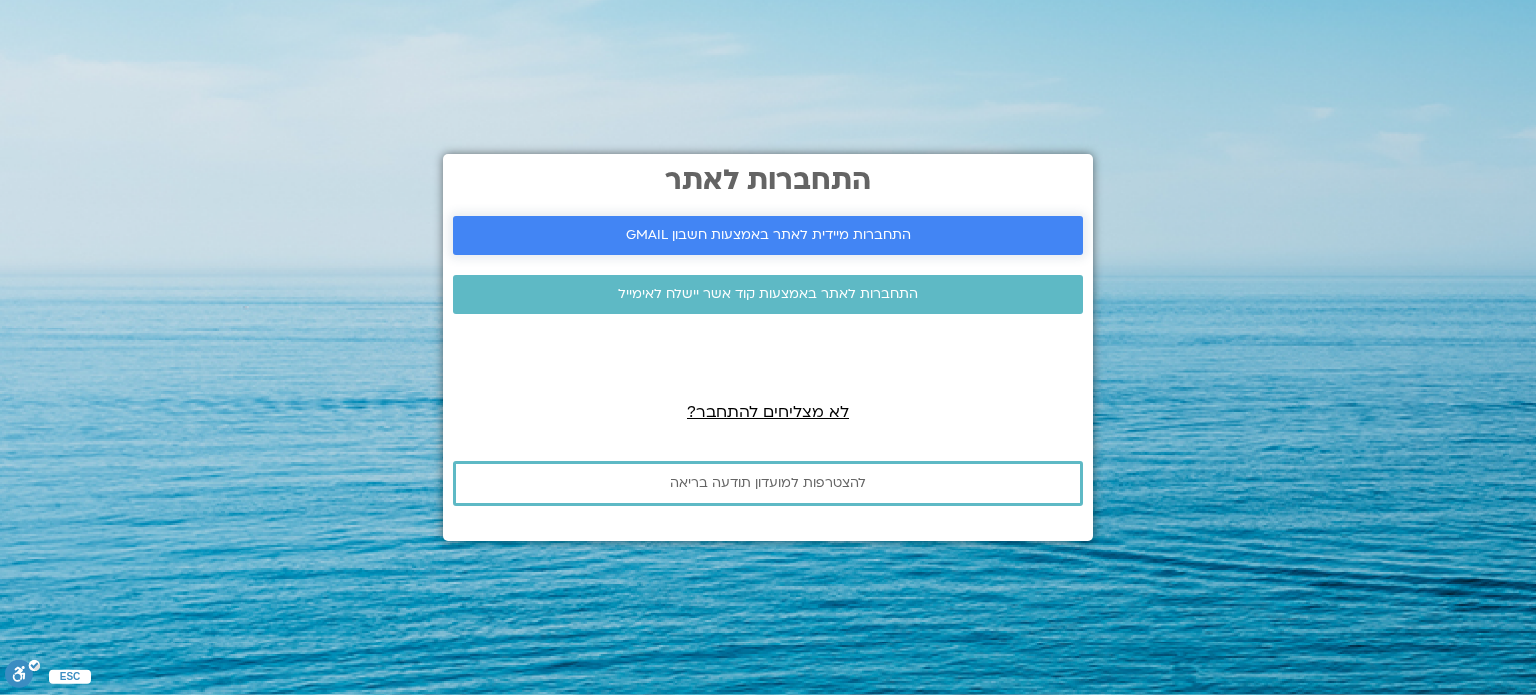 click on "התחברות מיידית לאתר באמצעות חשבון GMAIL" at bounding box center (768, 235) 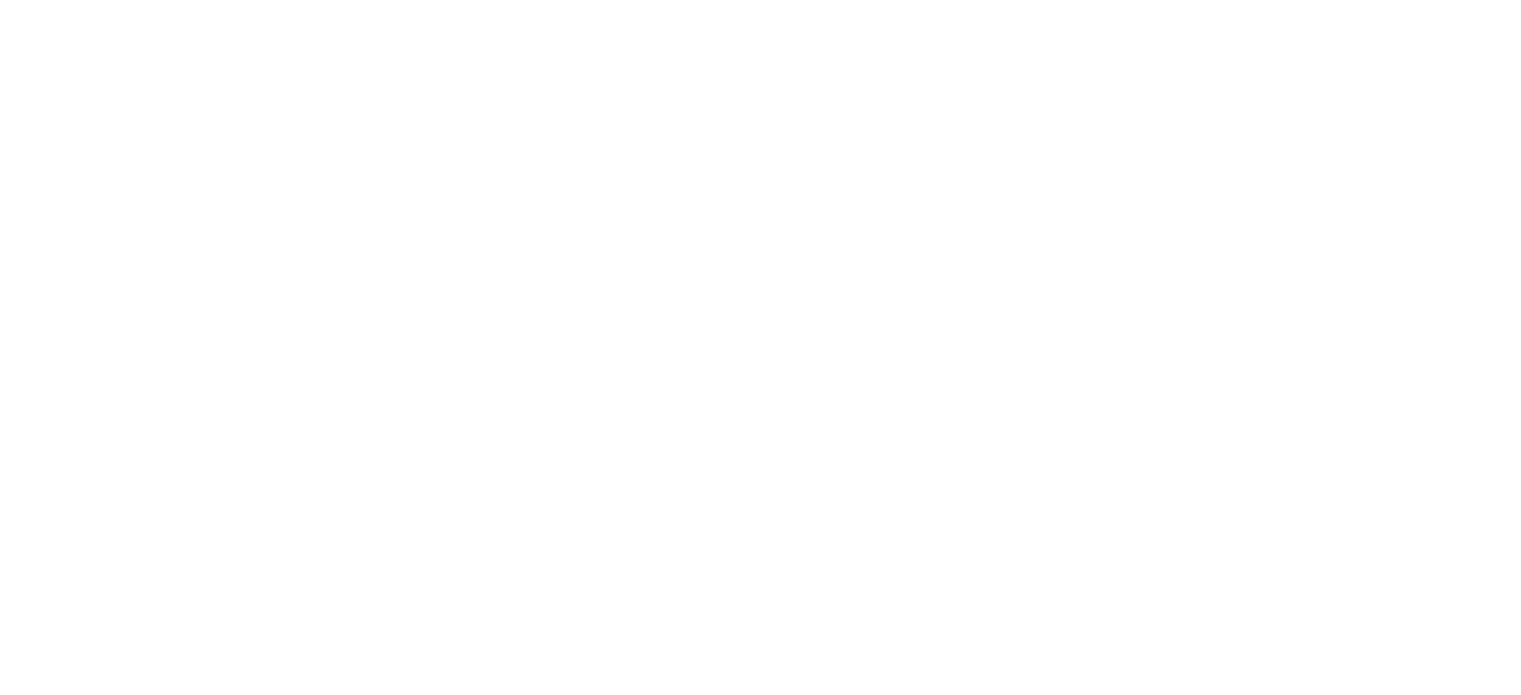 scroll, scrollTop: 0, scrollLeft: 0, axis: both 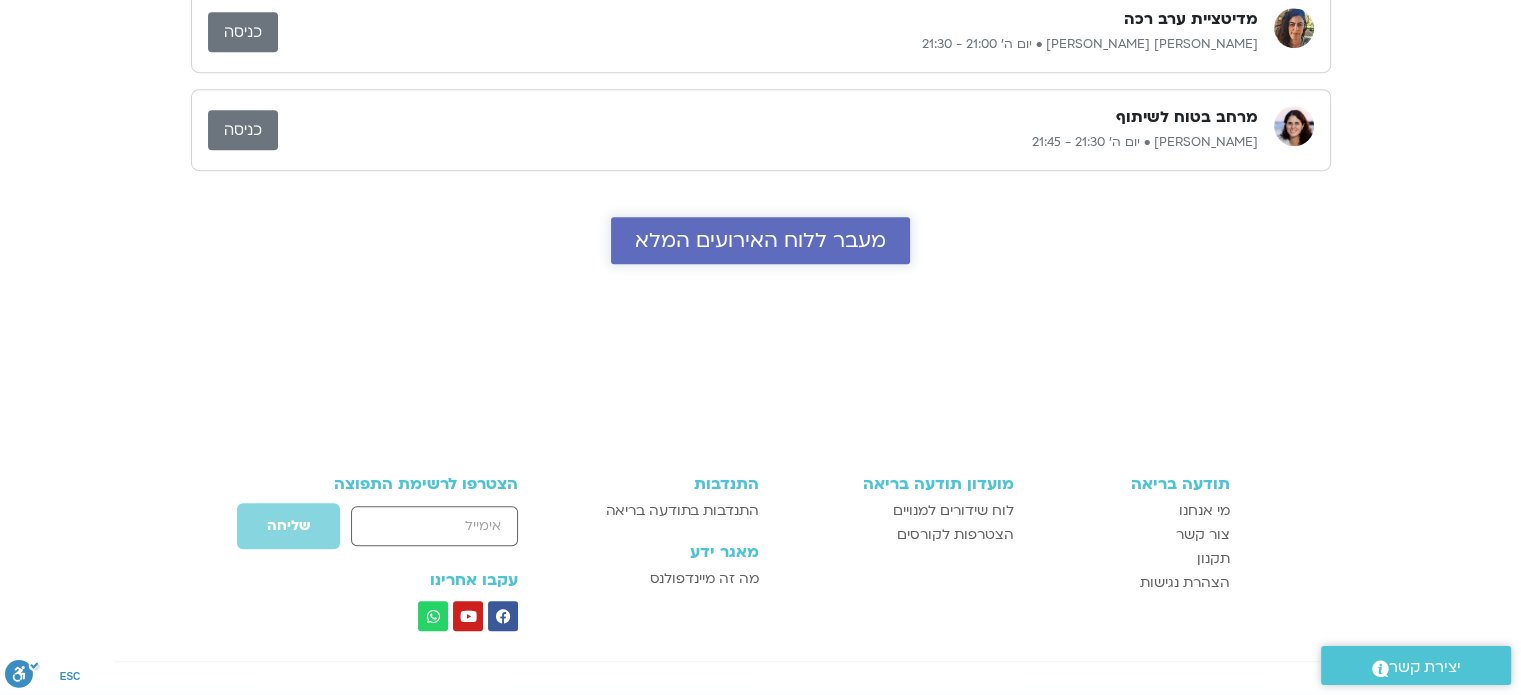 click on "מעבר ללוח האירועים המלא" at bounding box center (760, 240) 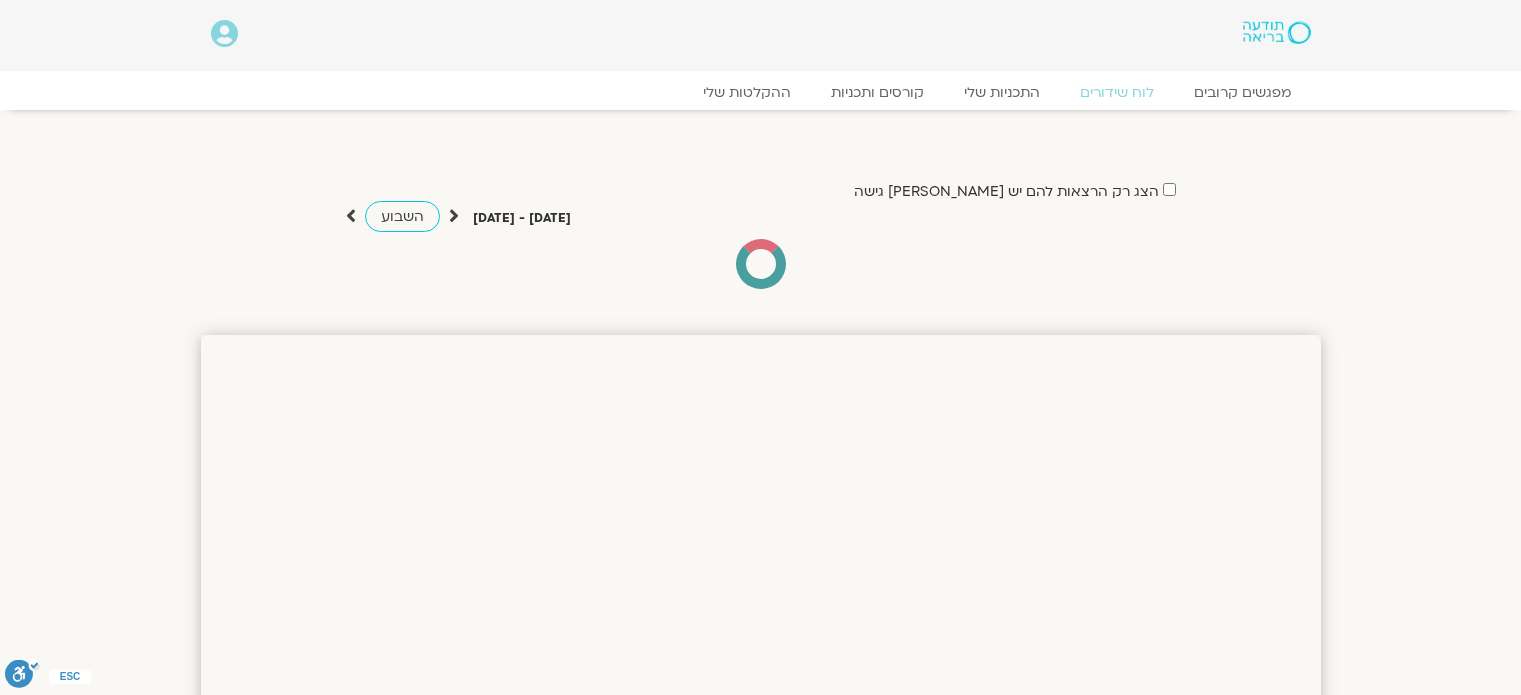 scroll, scrollTop: 0, scrollLeft: 0, axis: both 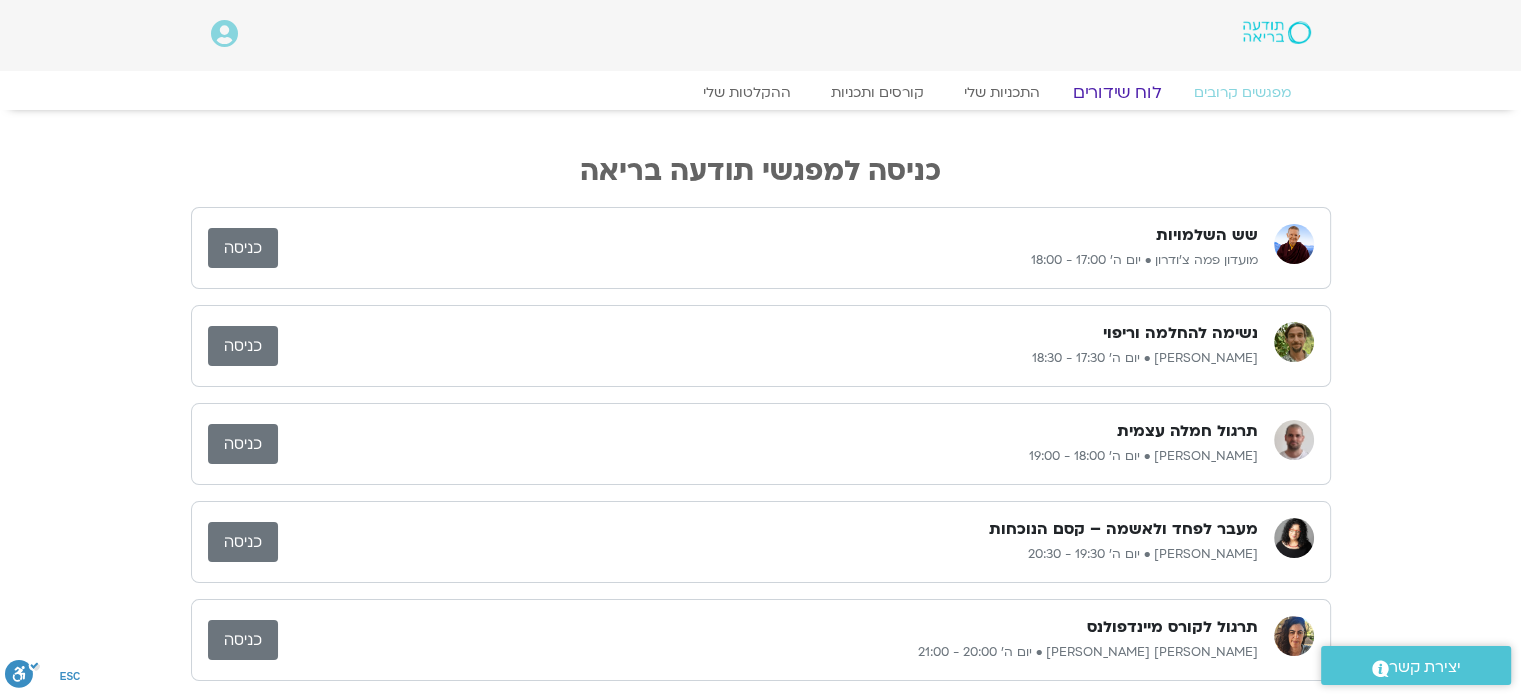 click on "לוח שידורים" 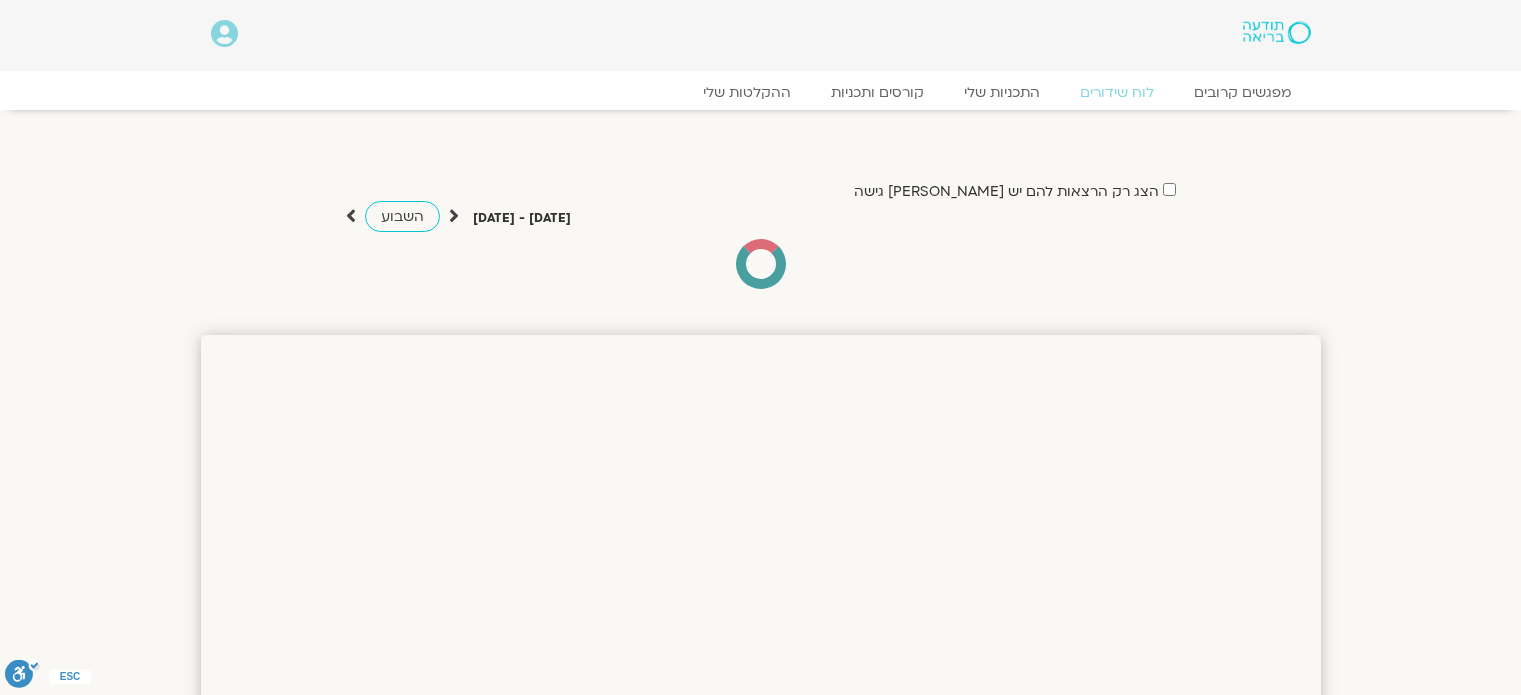 scroll, scrollTop: 0, scrollLeft: 0, axis: both 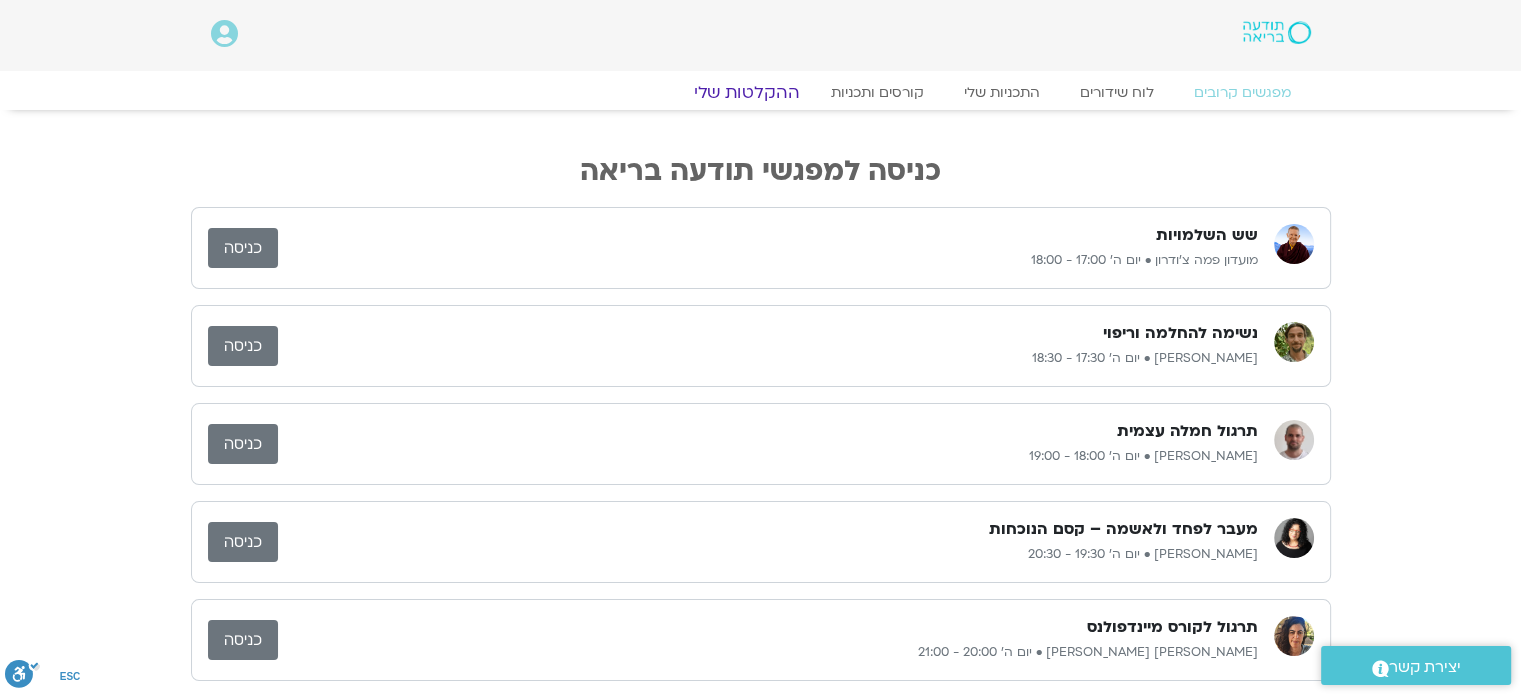 click on "ההקלטות שלי" 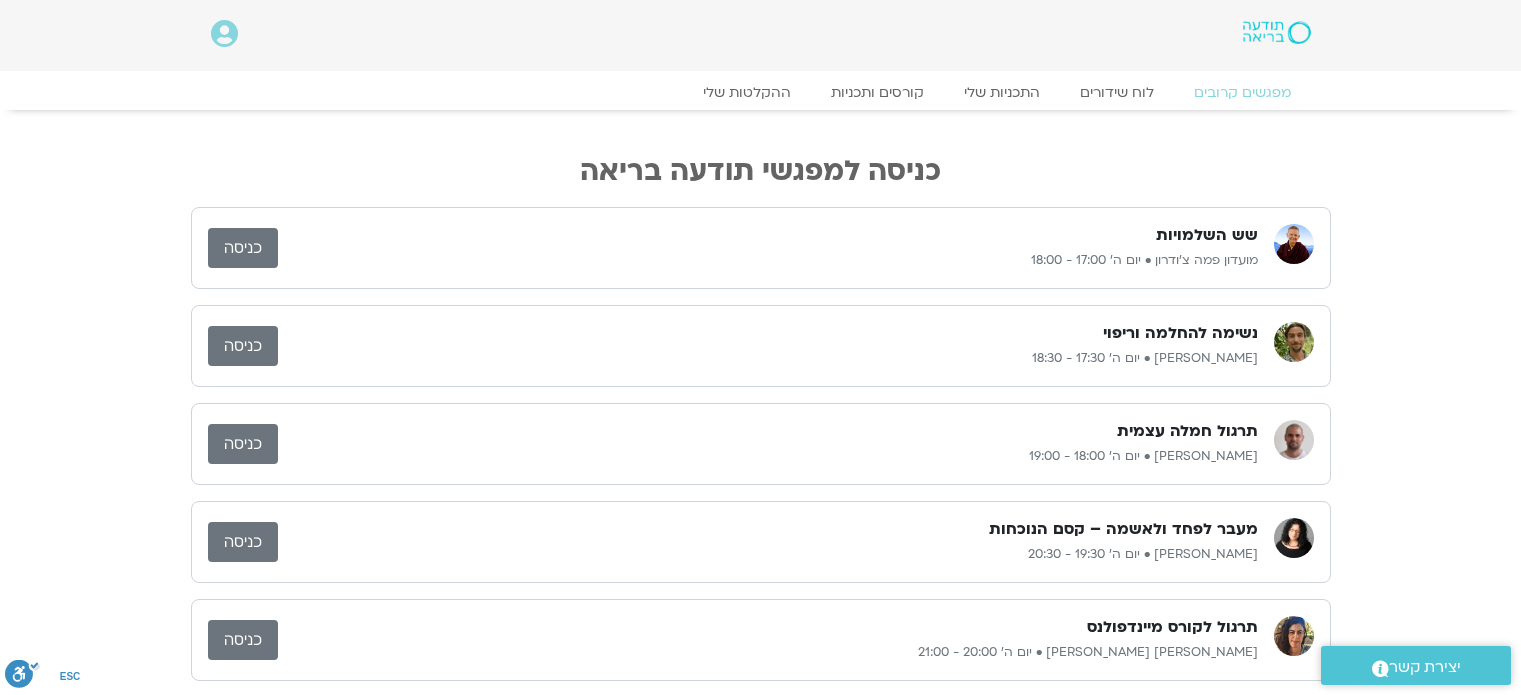 scroll, scrollTop: 1000, scrollLeft: 0, axis: vertical 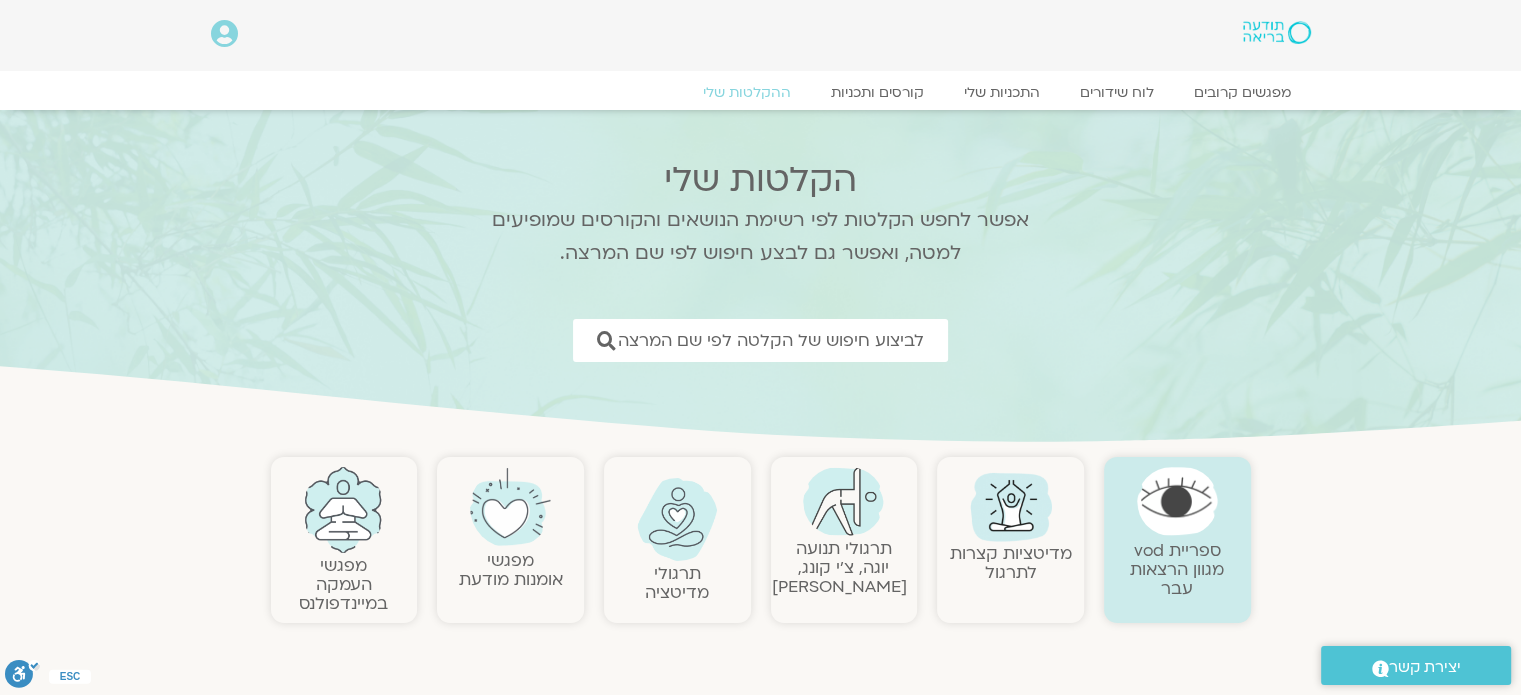 click at bounding box center (510, 507) 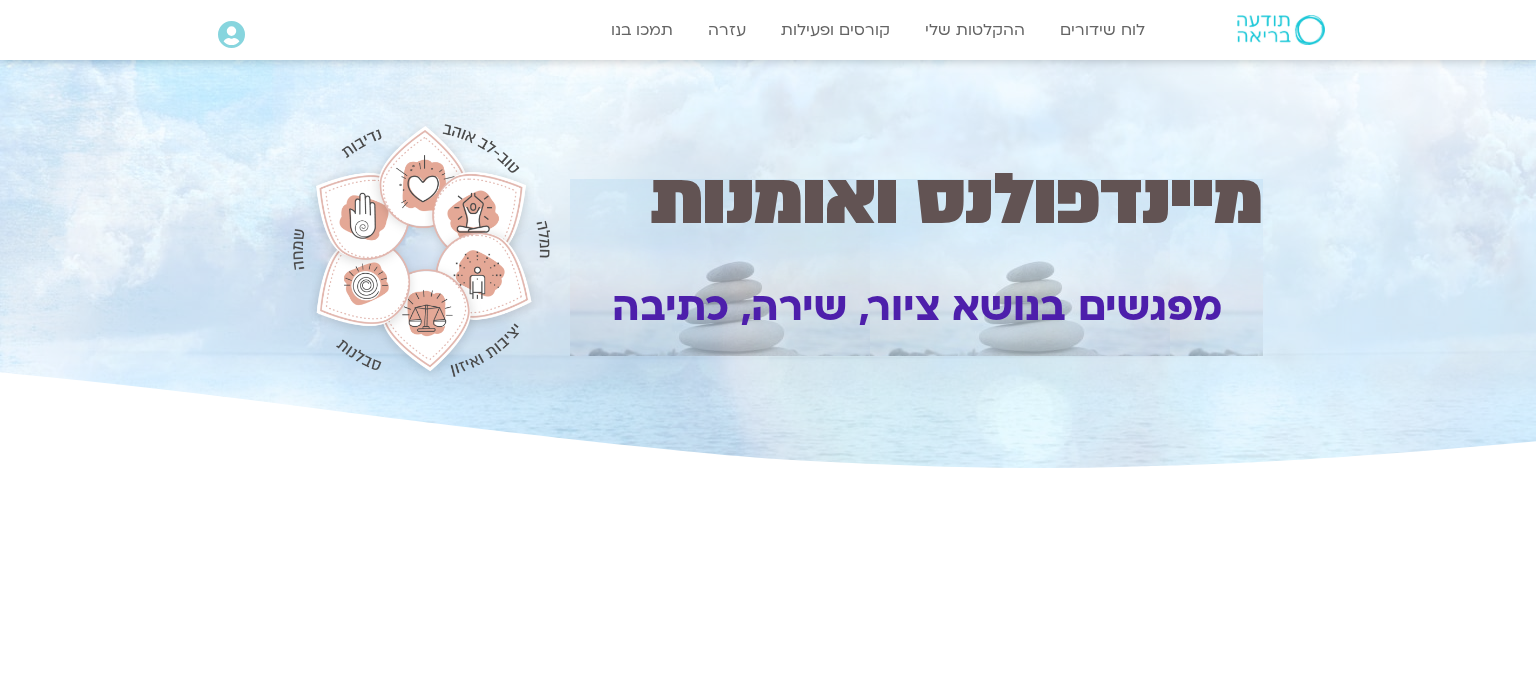 scroll, scrollTop: 0, scrollLeft: 0, axis: both 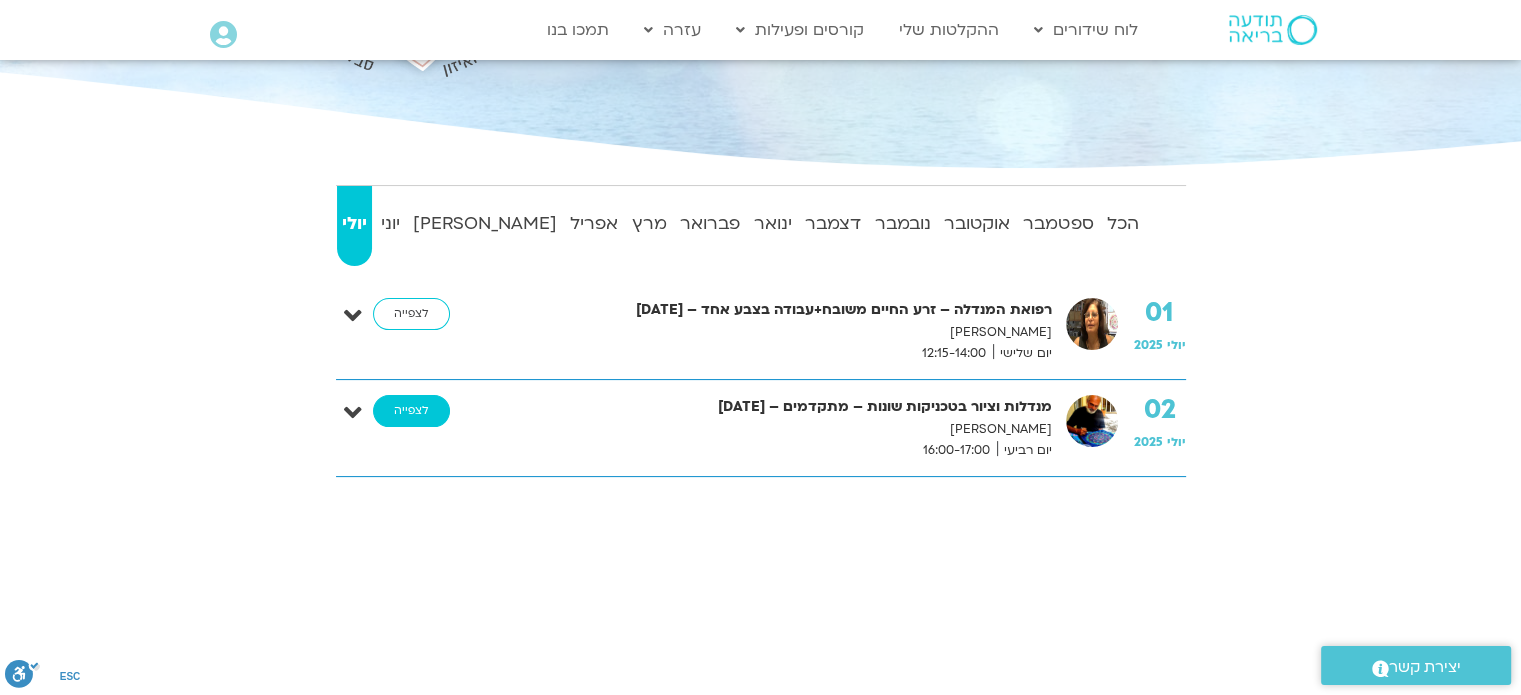 click on "לצפייה" at bounding box center (411, 411) 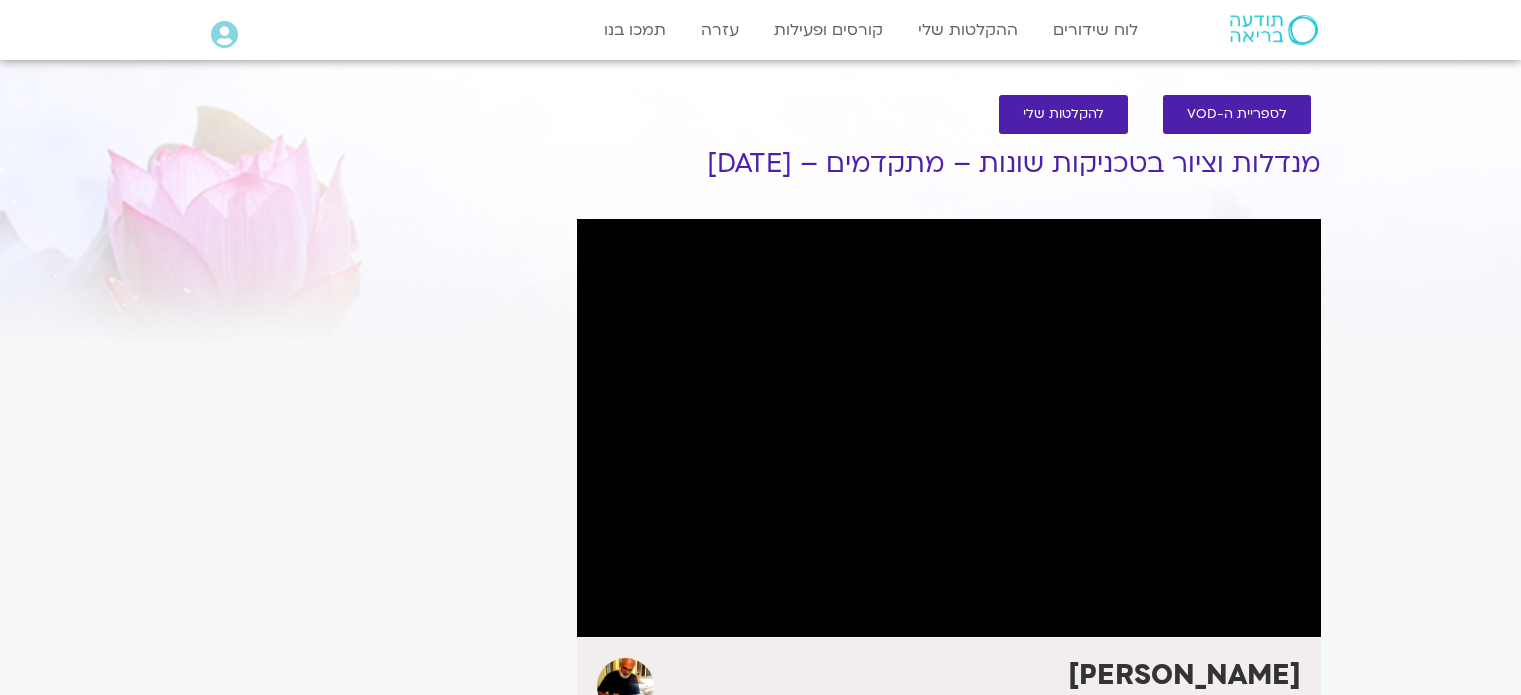 scroll, scrollTop: 0, scrollLeft: 0, axis: both 